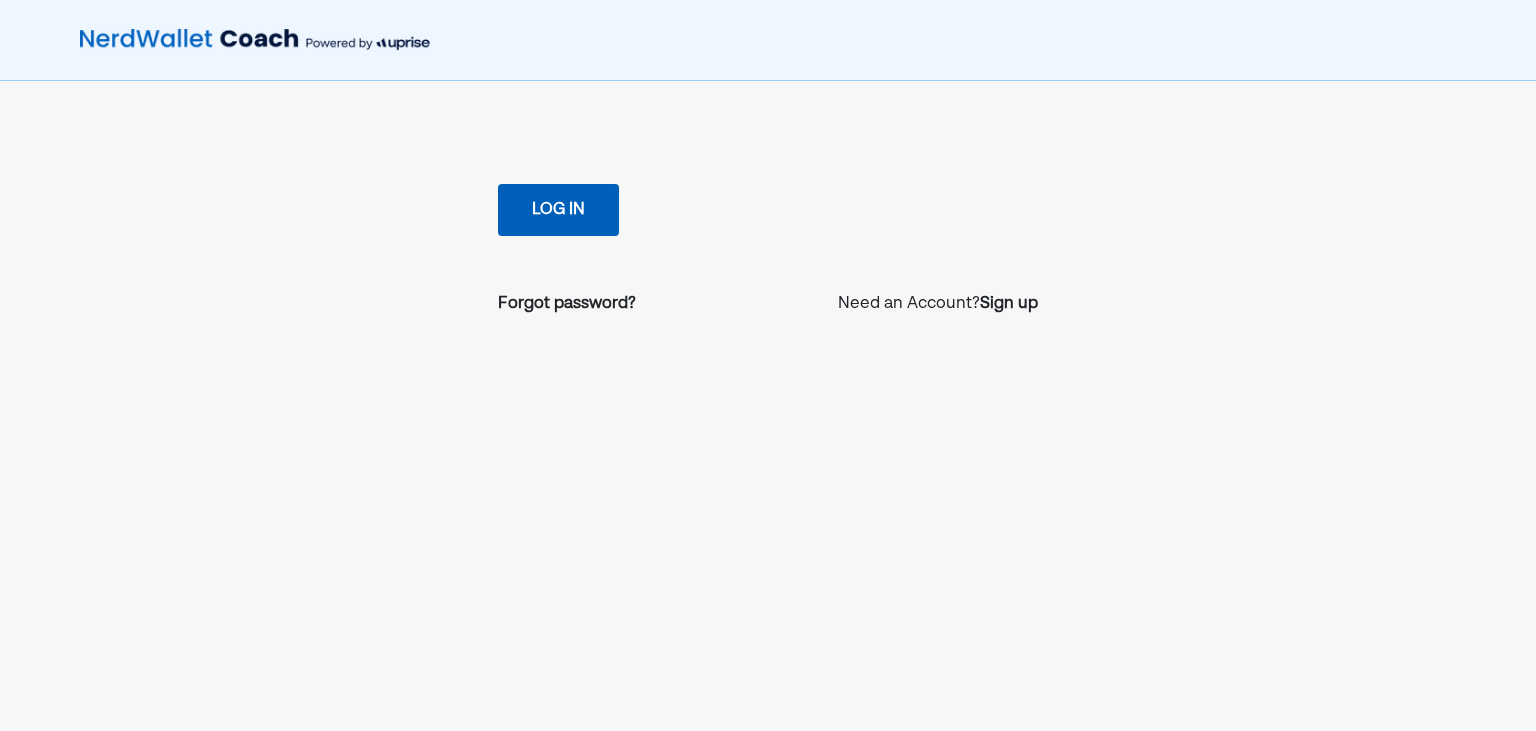 scroll, scrollTop: 0, scrollLeft: 0, axis: both 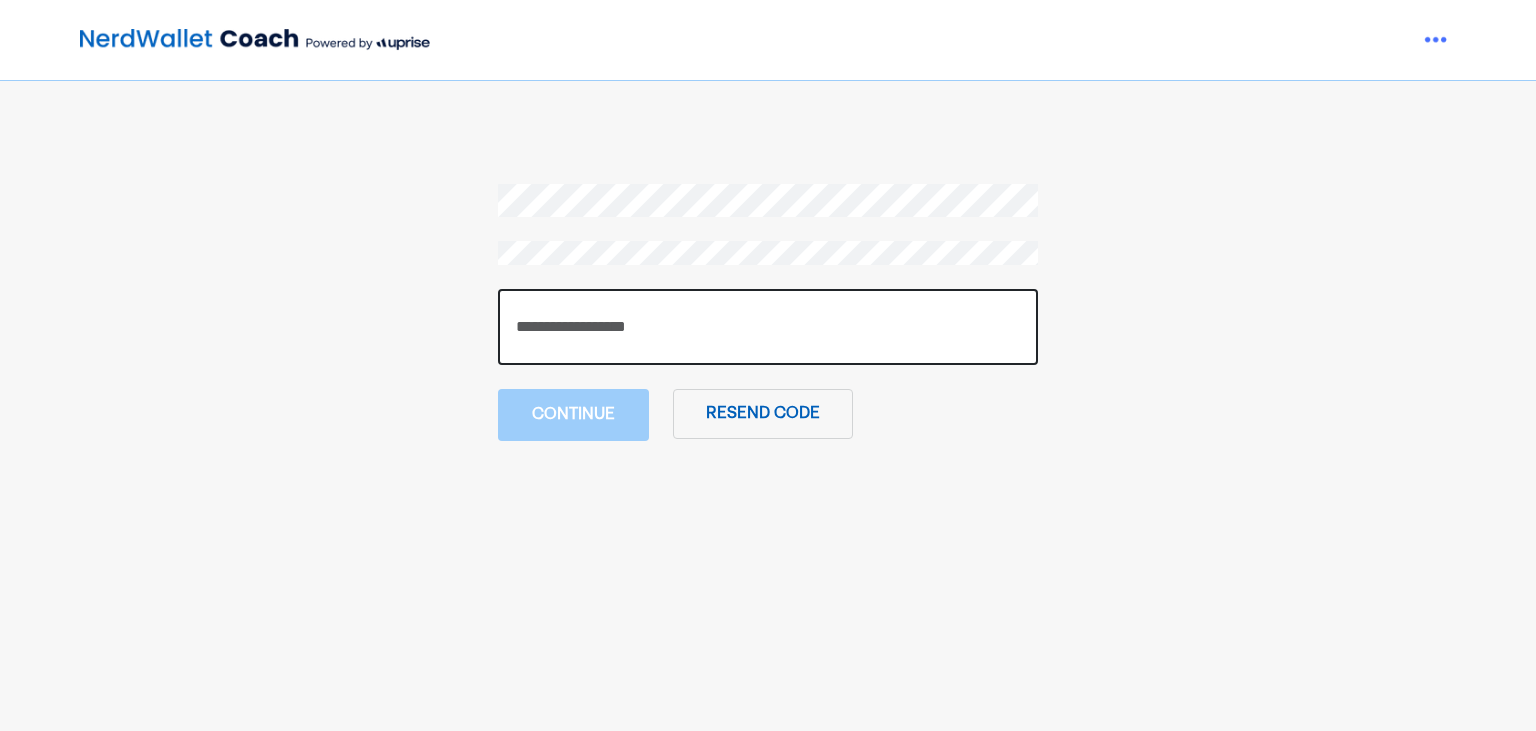 click at bounding box center [768, 327] 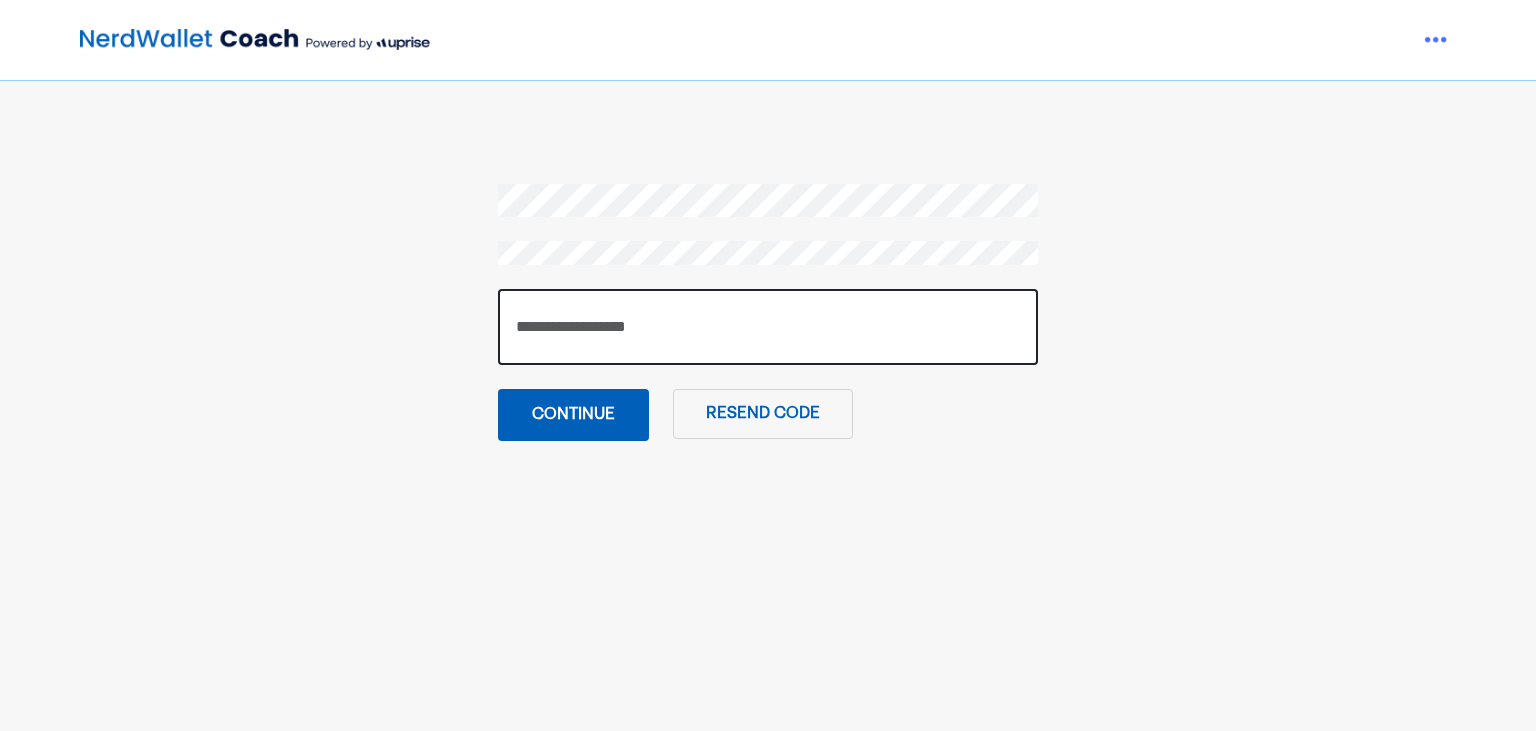 type on "******" 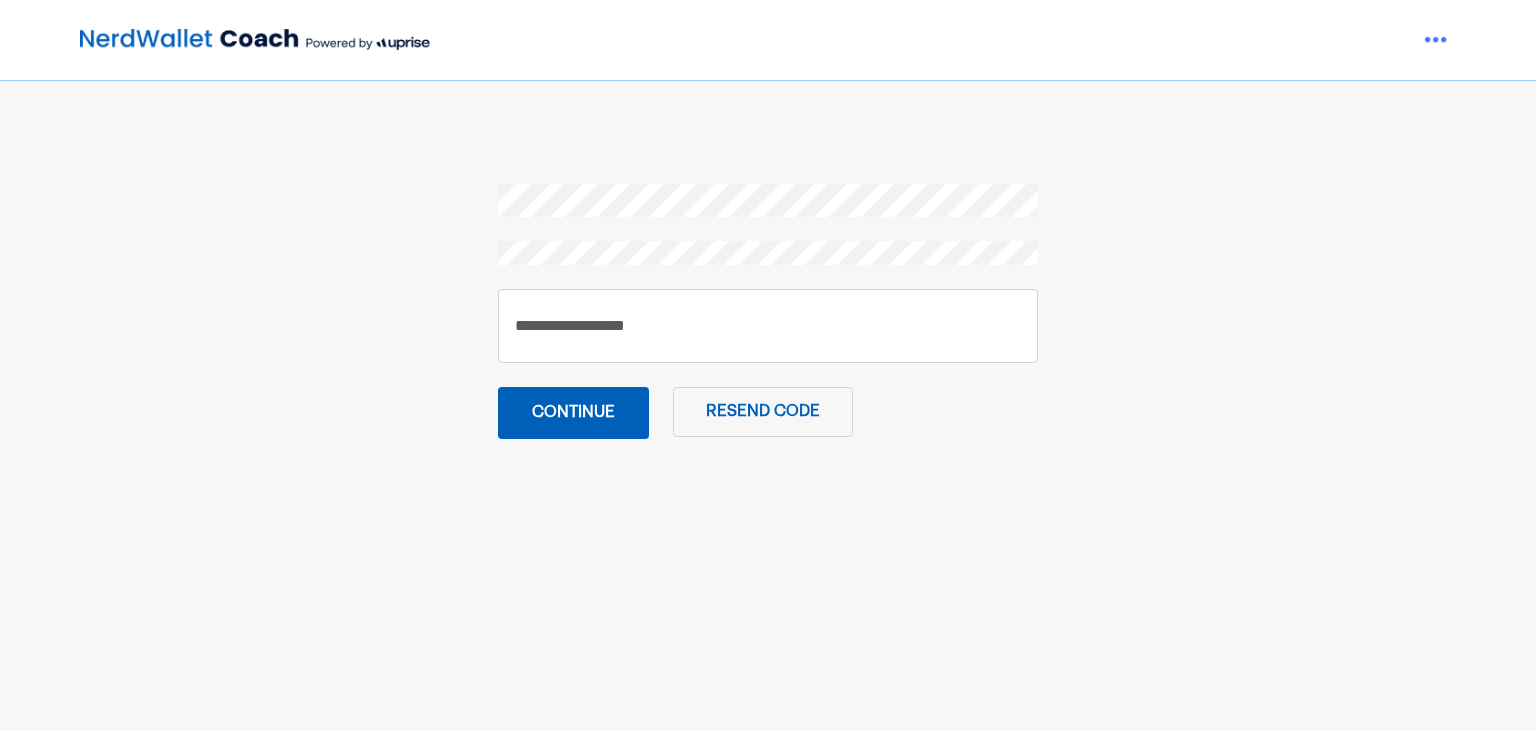 click on "Continue" at bounding box center (573, 413) 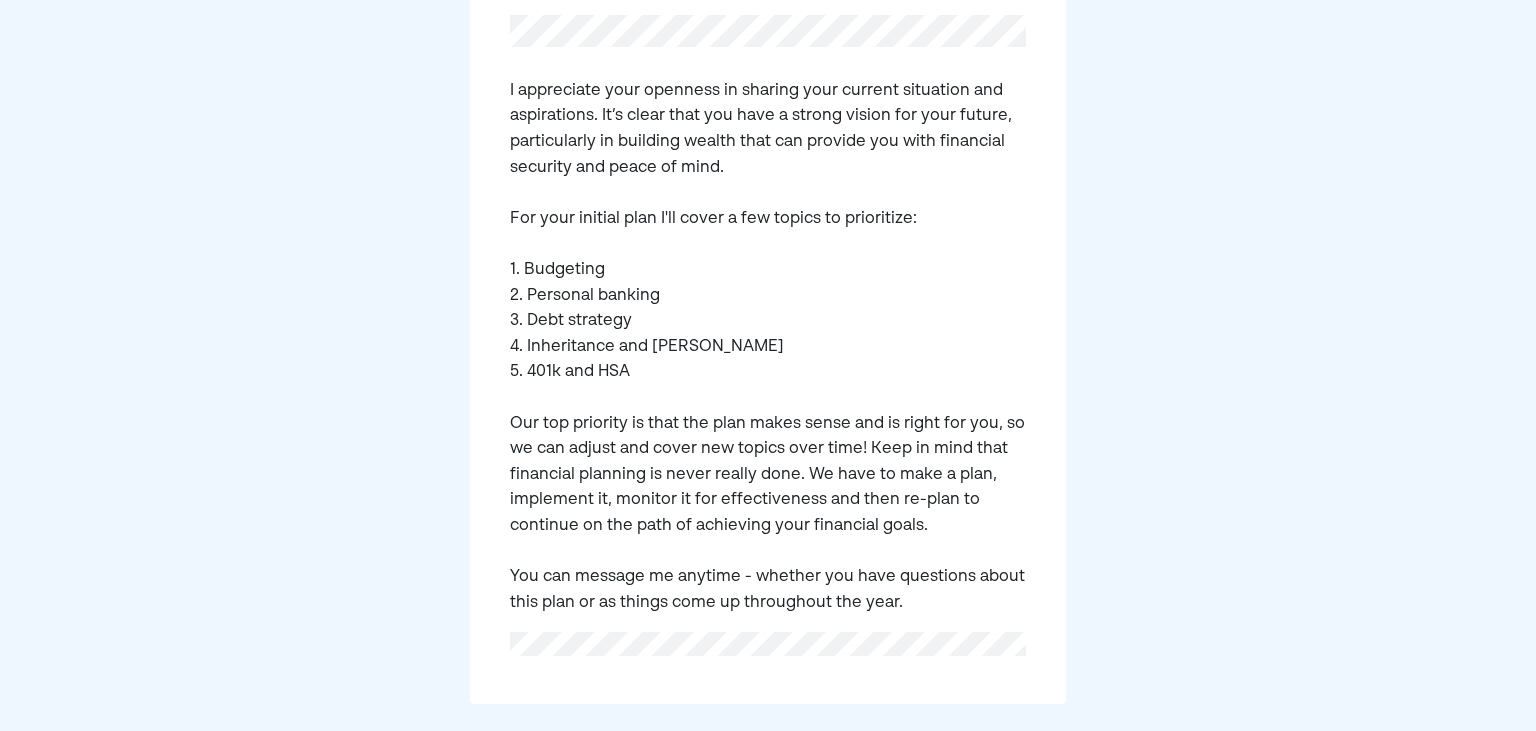 scroll, scrollTop: 269, scrollLeft: 0, axis: vertical 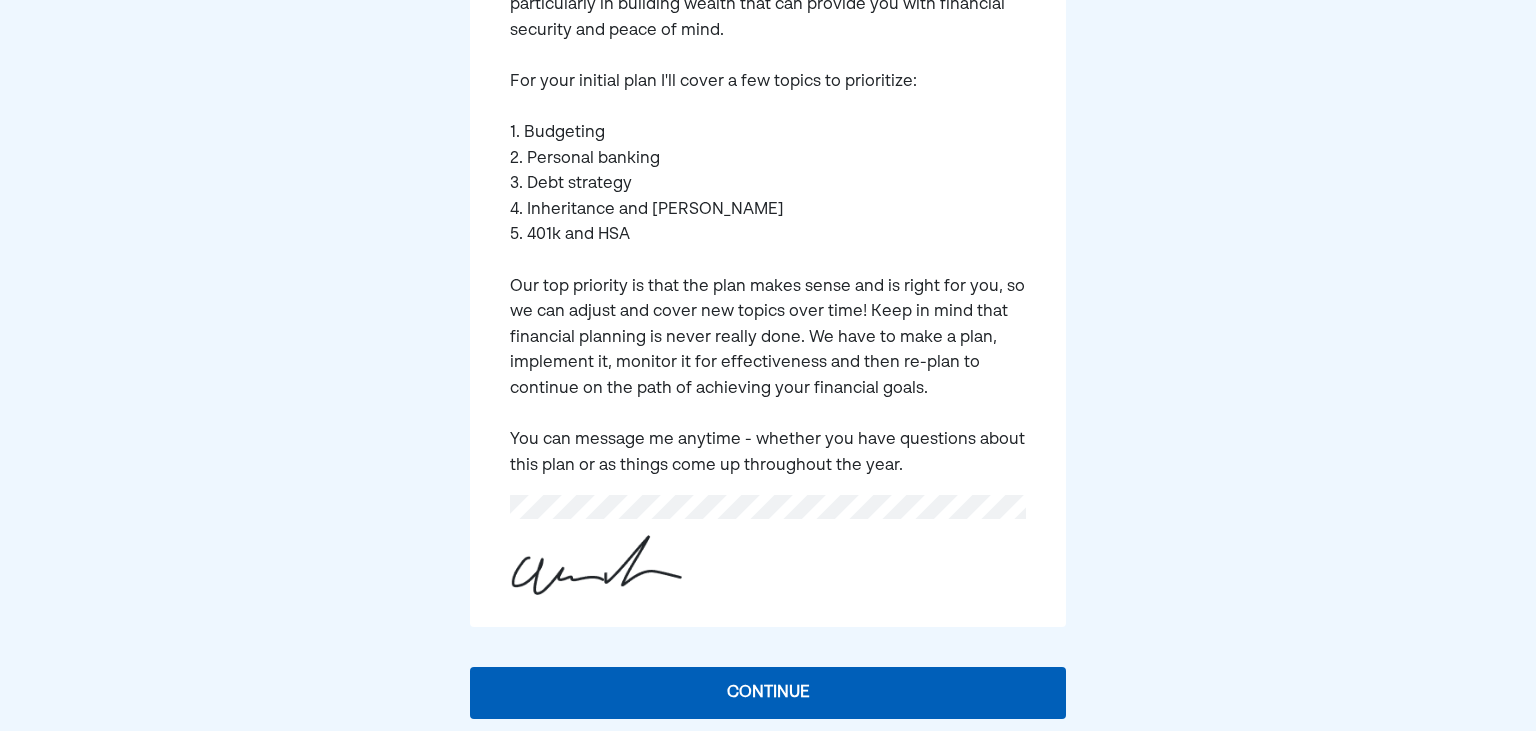 click on "Continue" at bounding box center (767, 693) 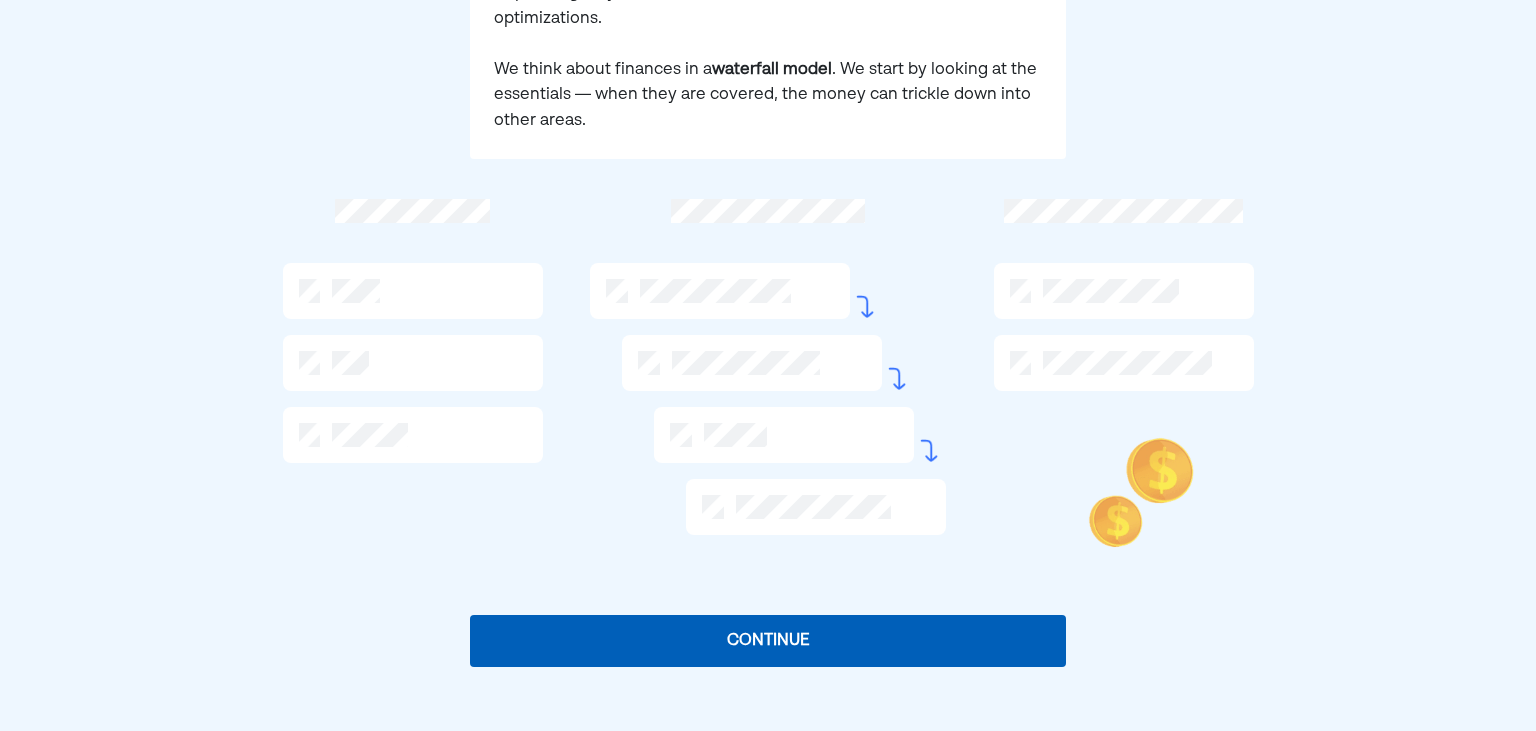 scroll, scrollTop: 304, scrollLeft: 0, axis: vertical 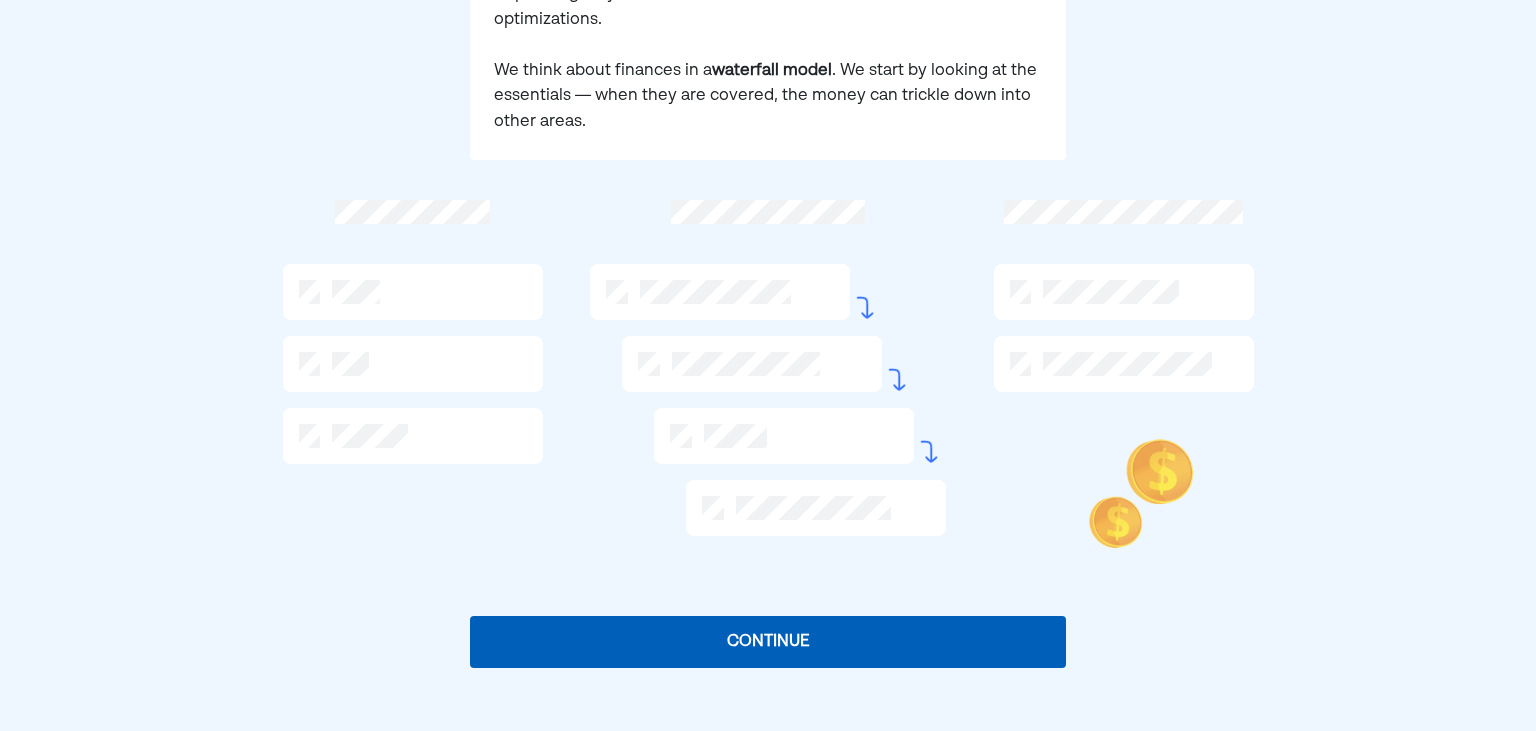 click on "Continue" at bounding box center [767, 642] 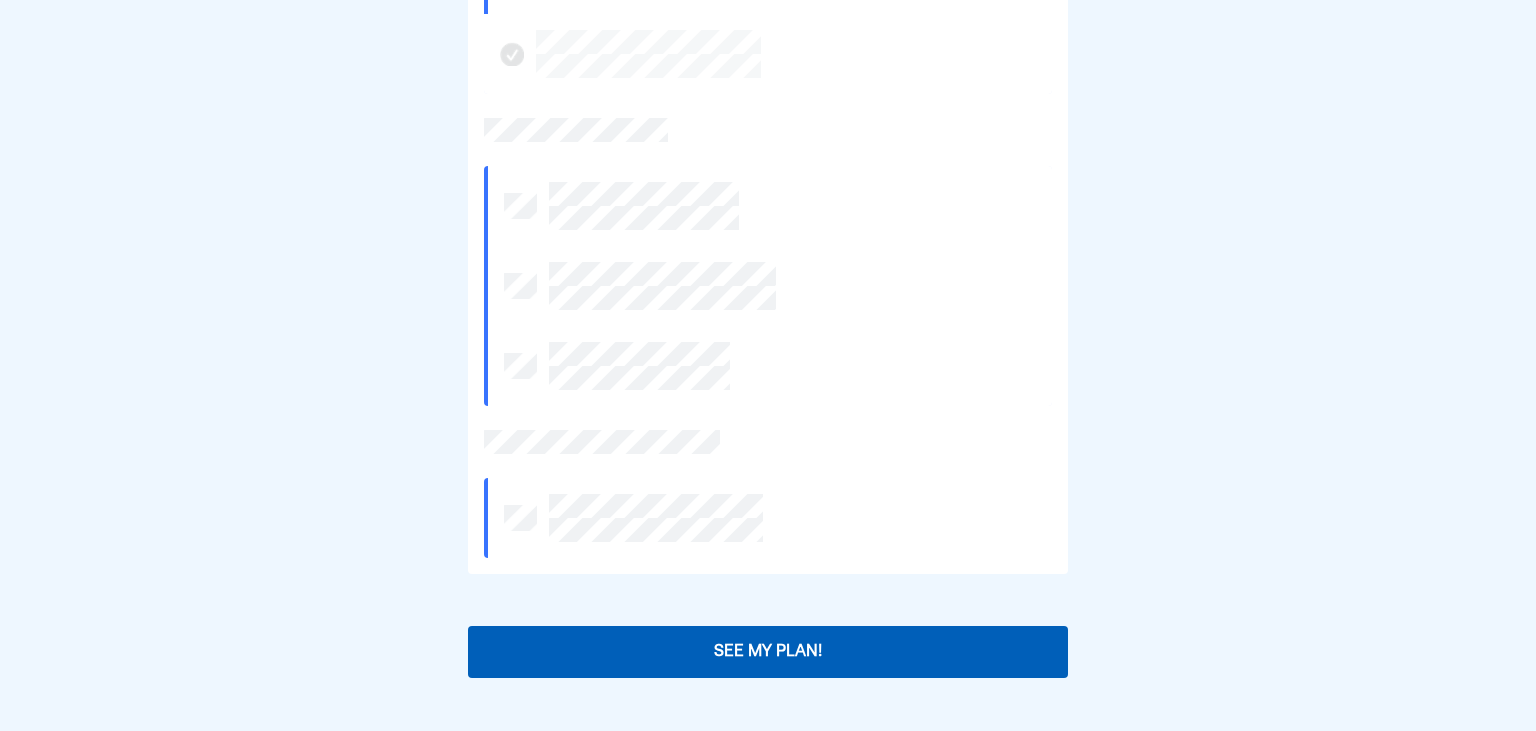 scroll, scrollTop: 642, scrollLeft: 0, axis: vertical 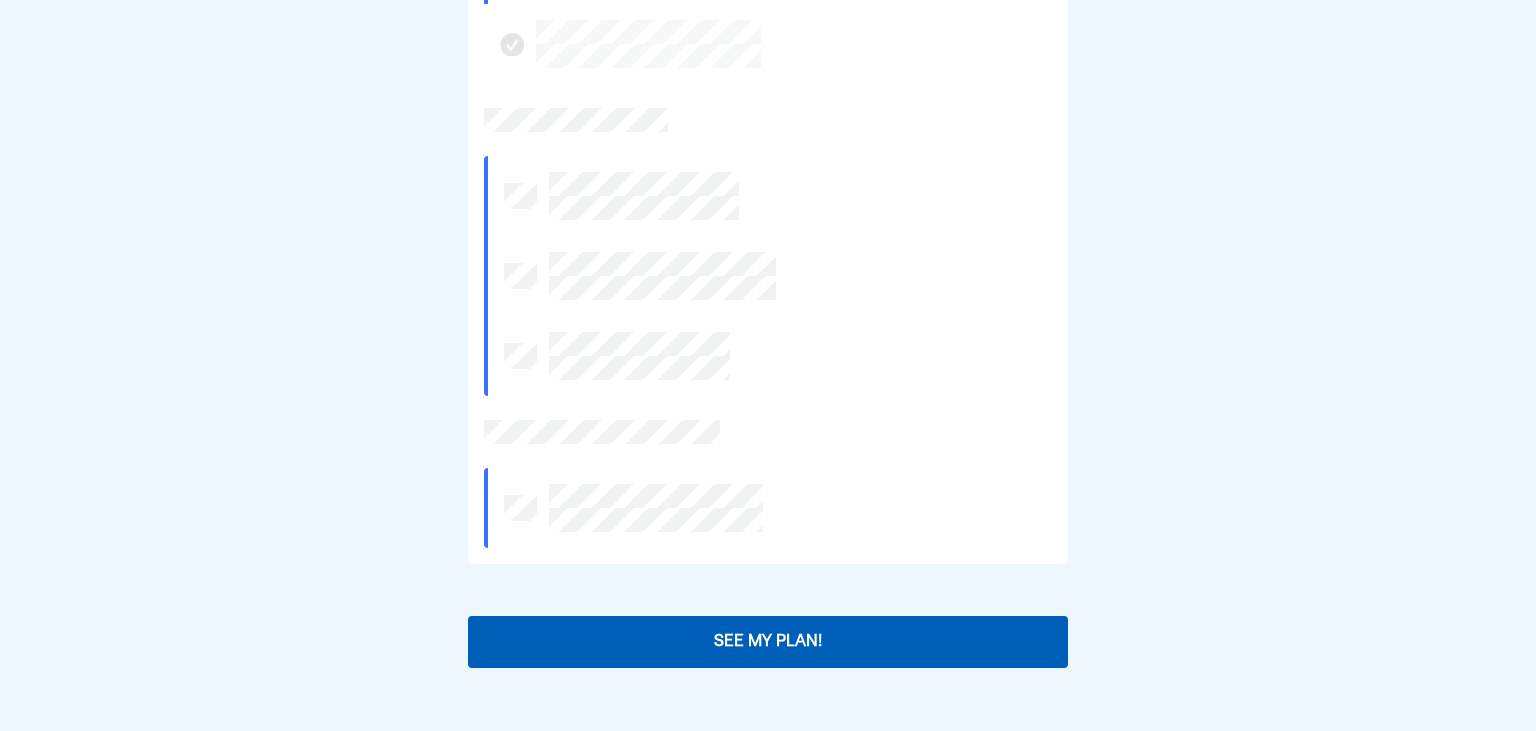 click on "See My Plan!" at bounding box center (768, 642) 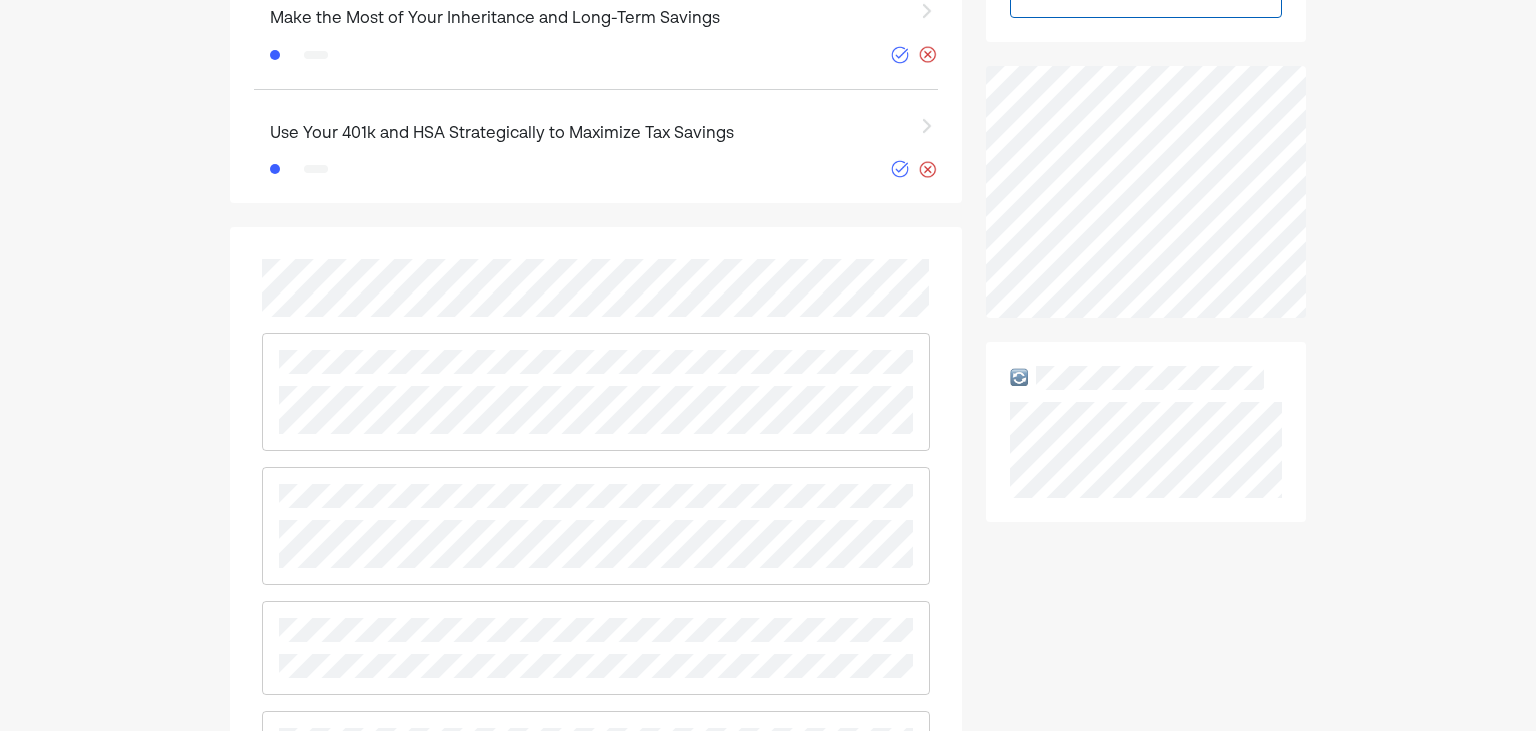 scroll, scrollTop: 1326, scrollLeft: 0, axis: vertical 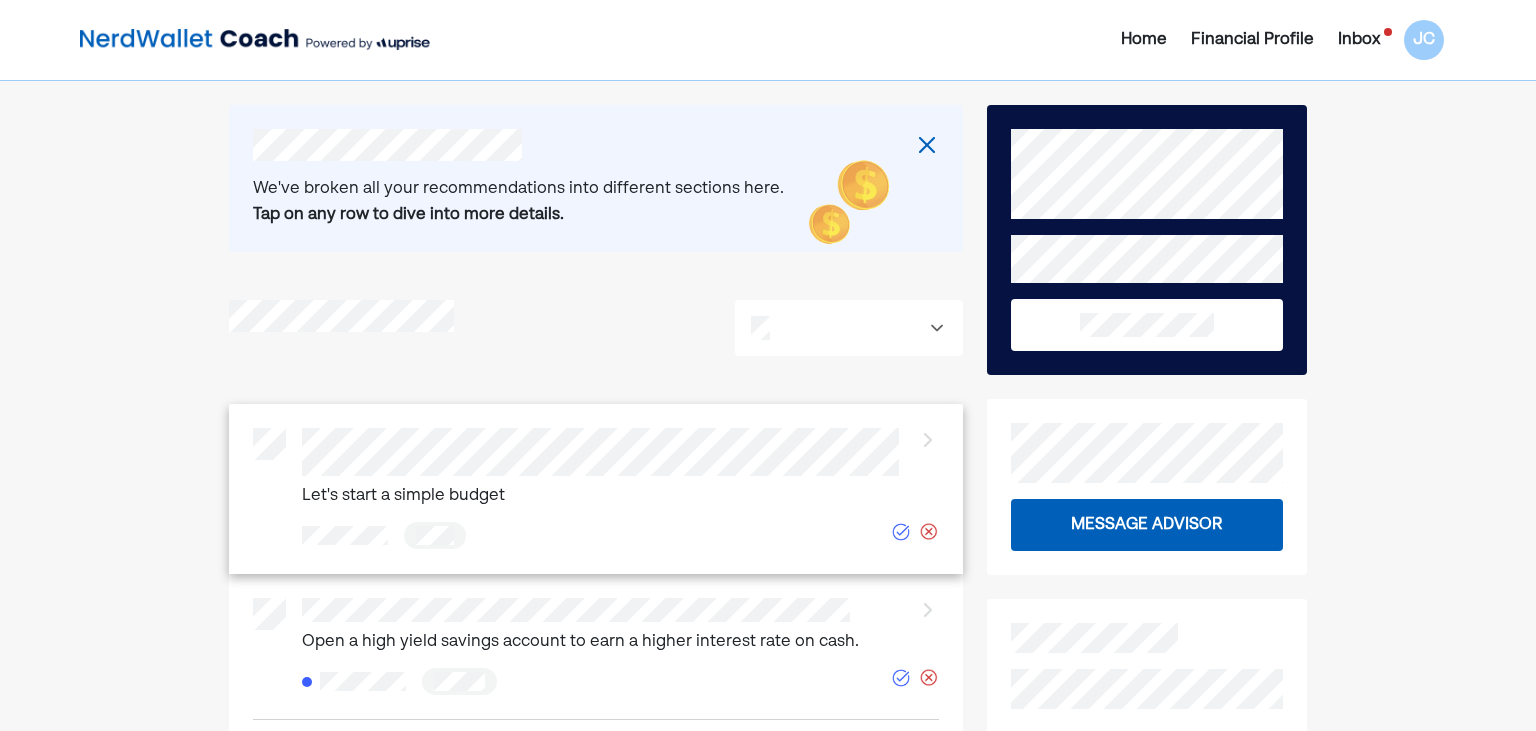 click at bounding box center [901, 532] 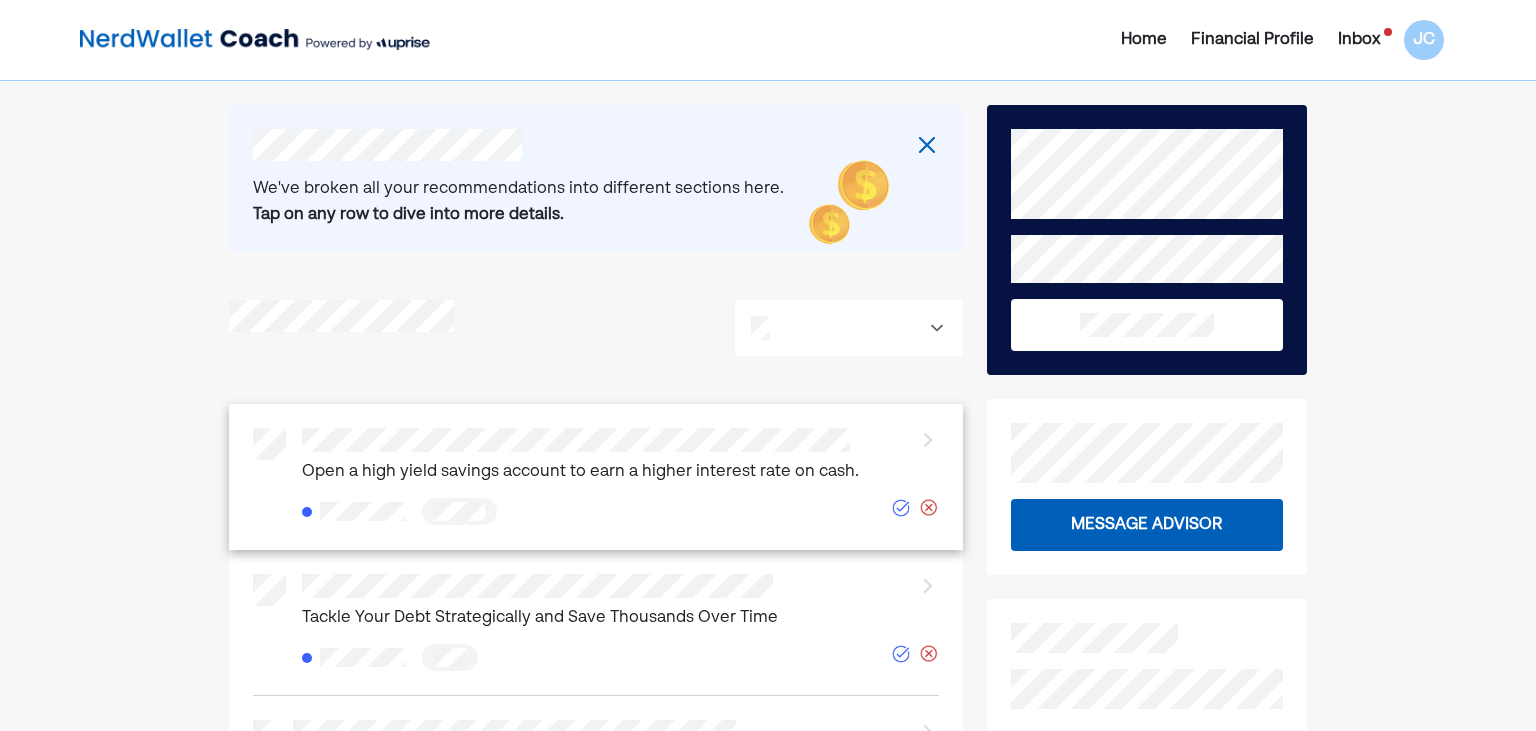 click at bounding box center (901, 508) 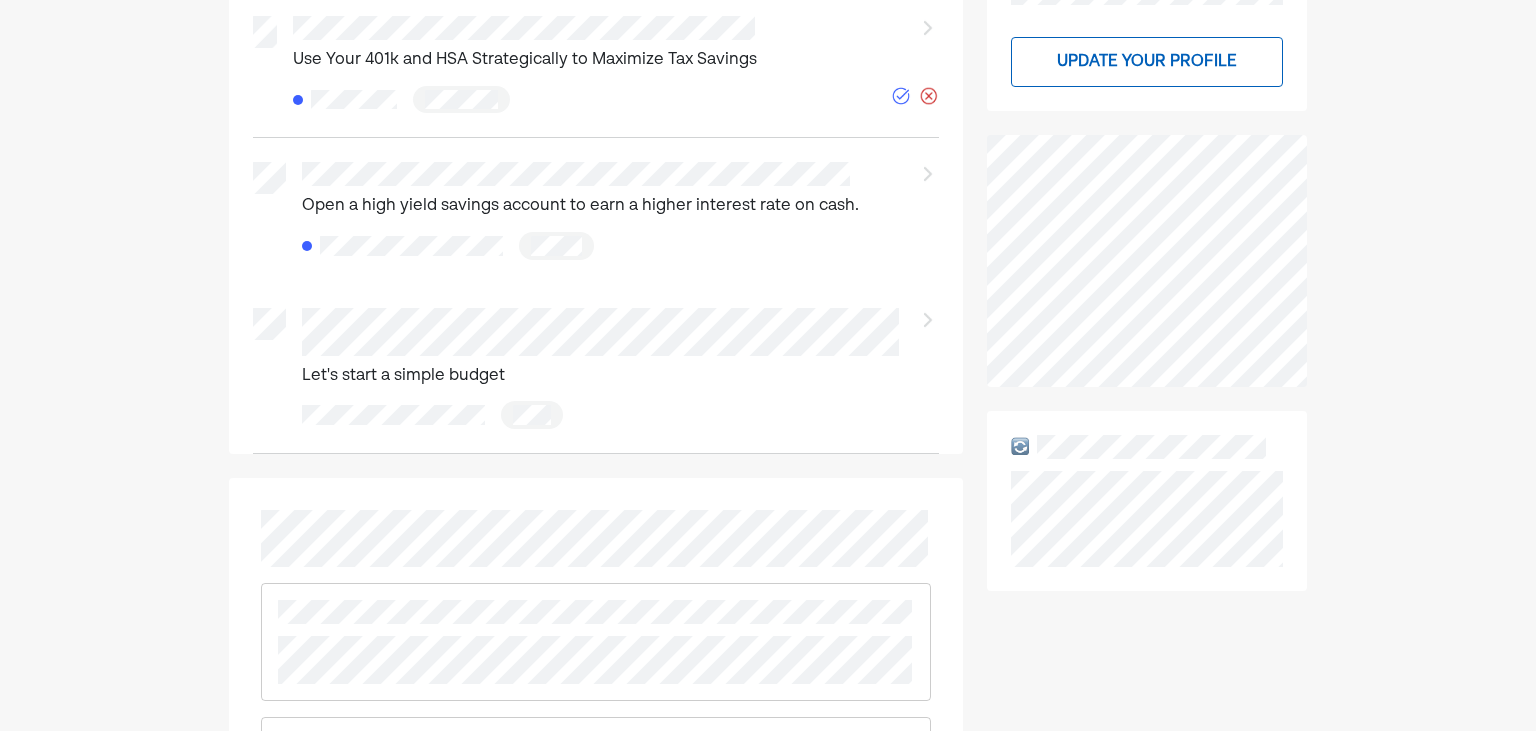 scroll, scrollTop: 700, scrollLeft: 0, axis: vertical 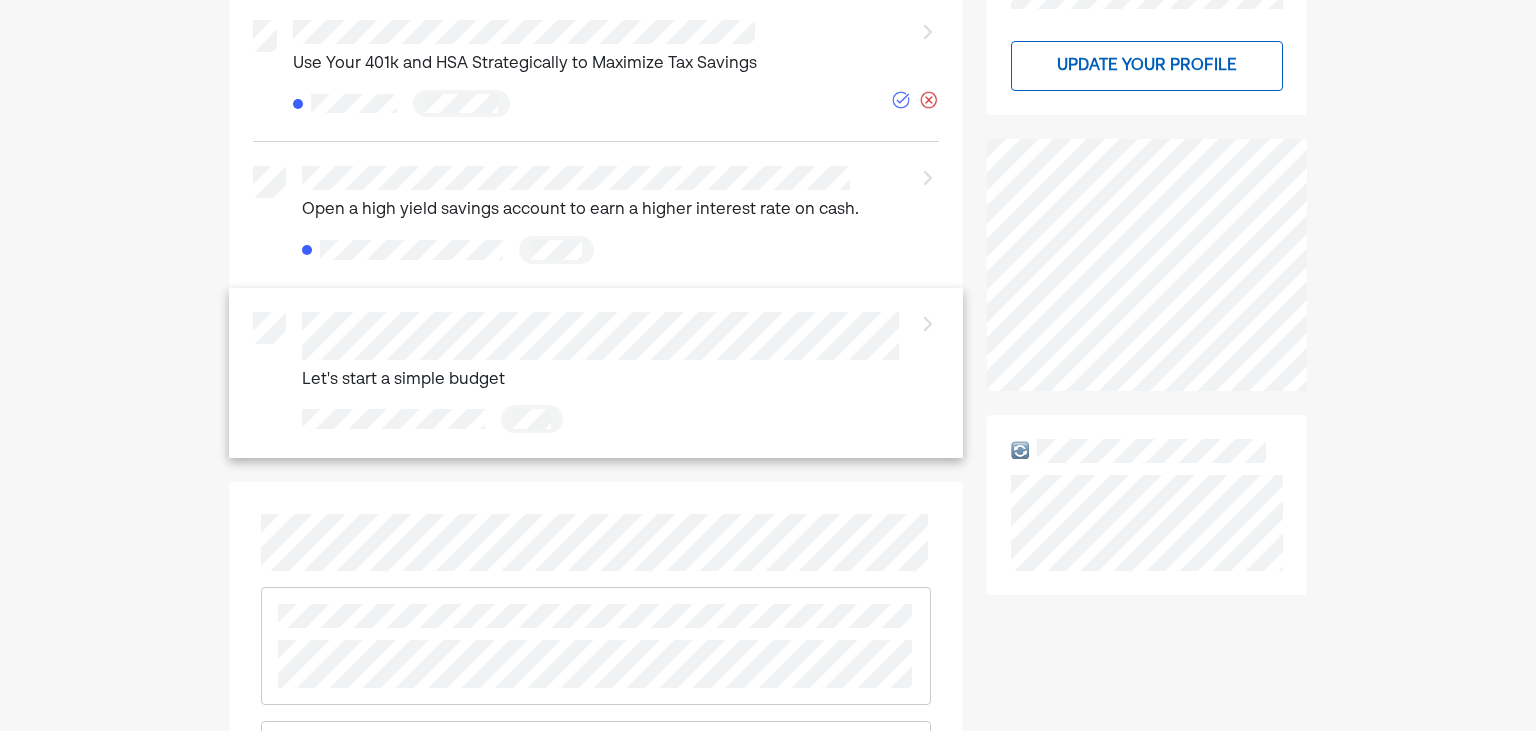 click at bounding box center (927, 324) 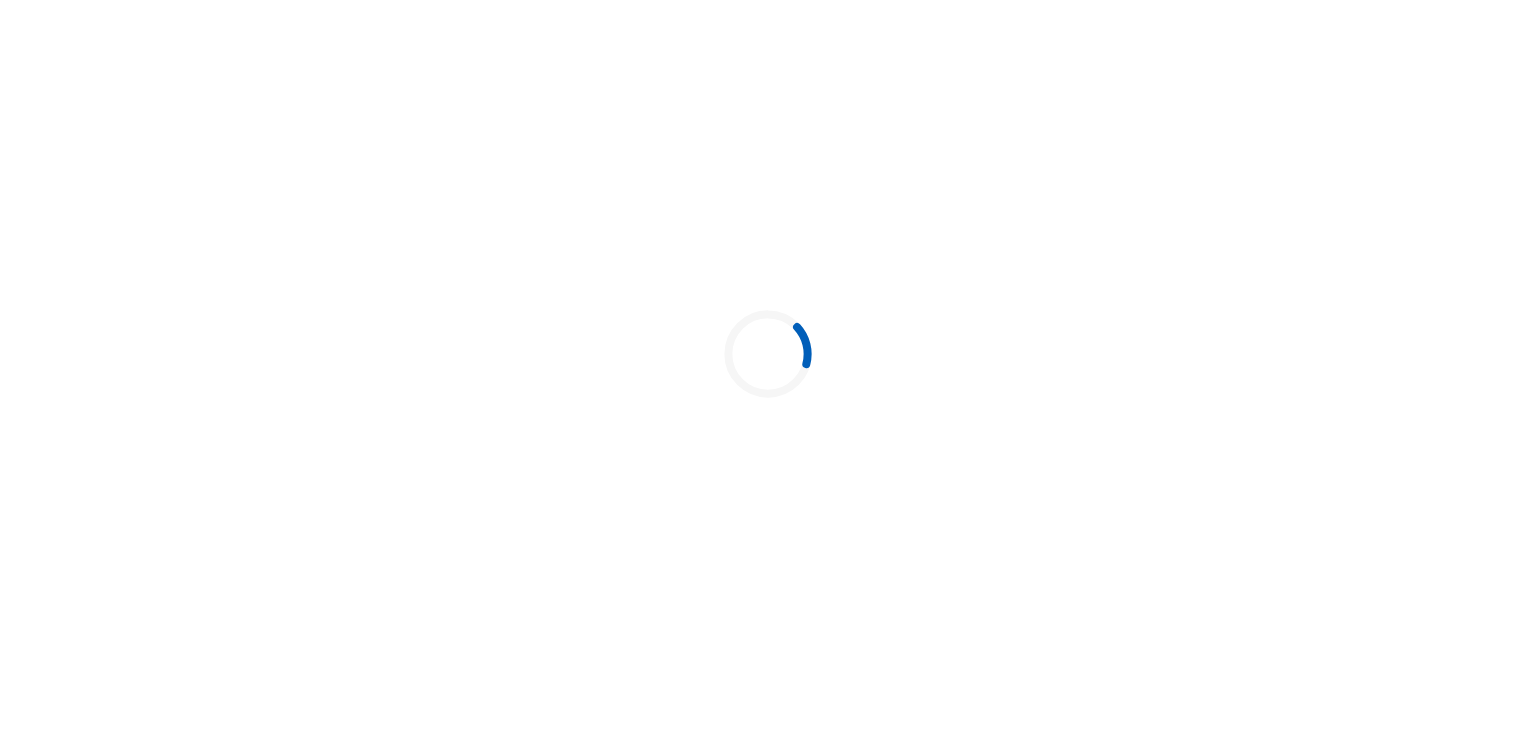 scroll, scrollTop: 0, scrollLeft: 0, axis: both 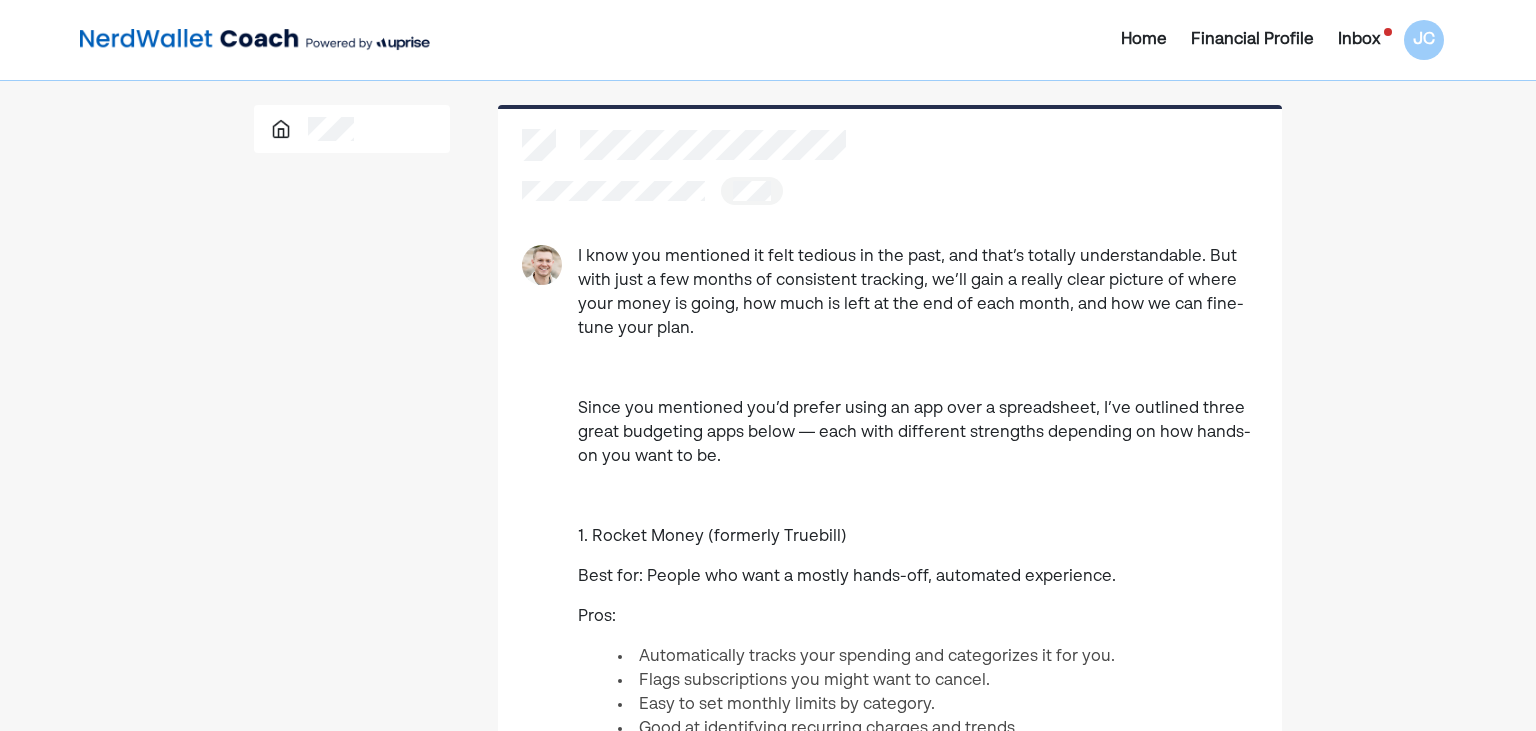 click at bounding box center (352, 129) 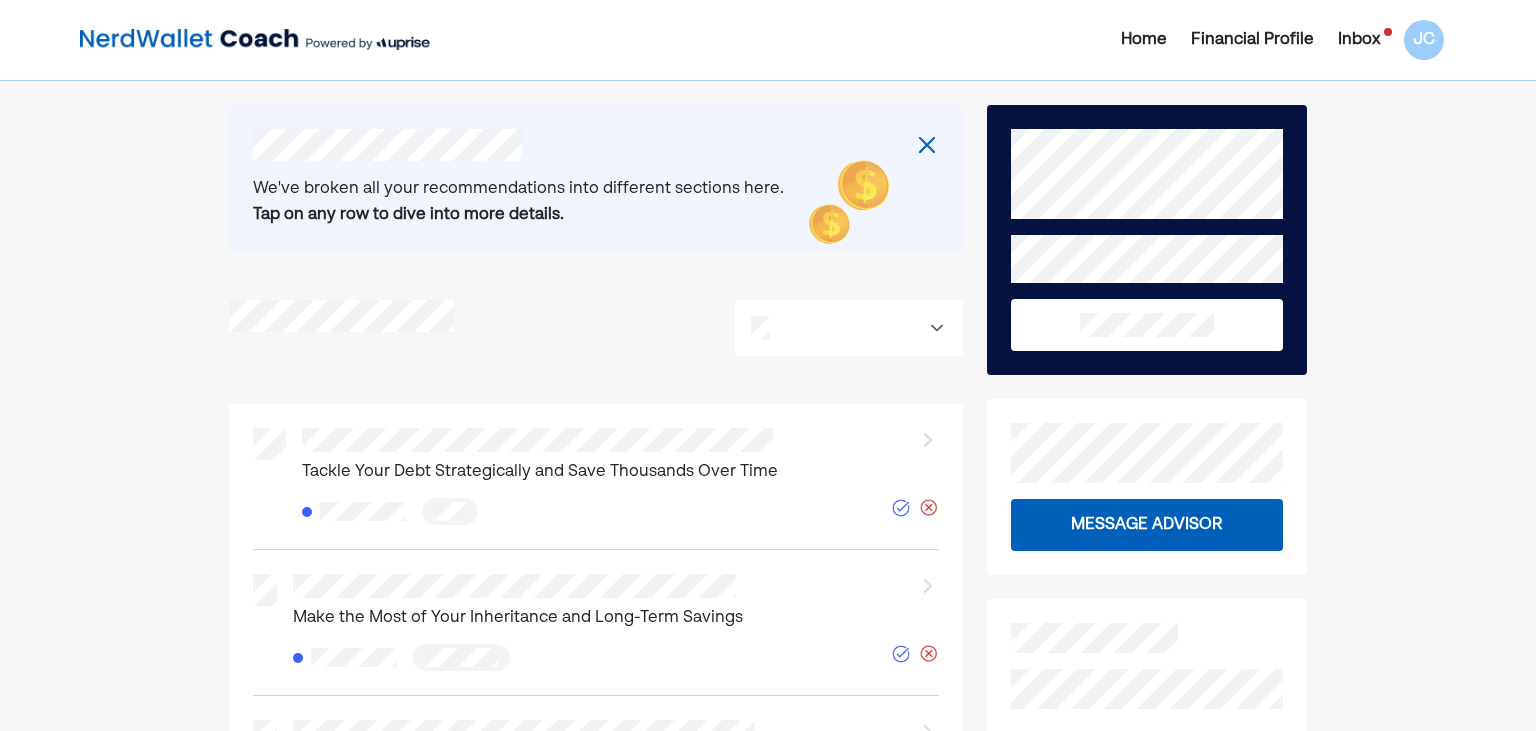 scroll, scrollTop: 696, scrollLeft: 0, axis: vertical 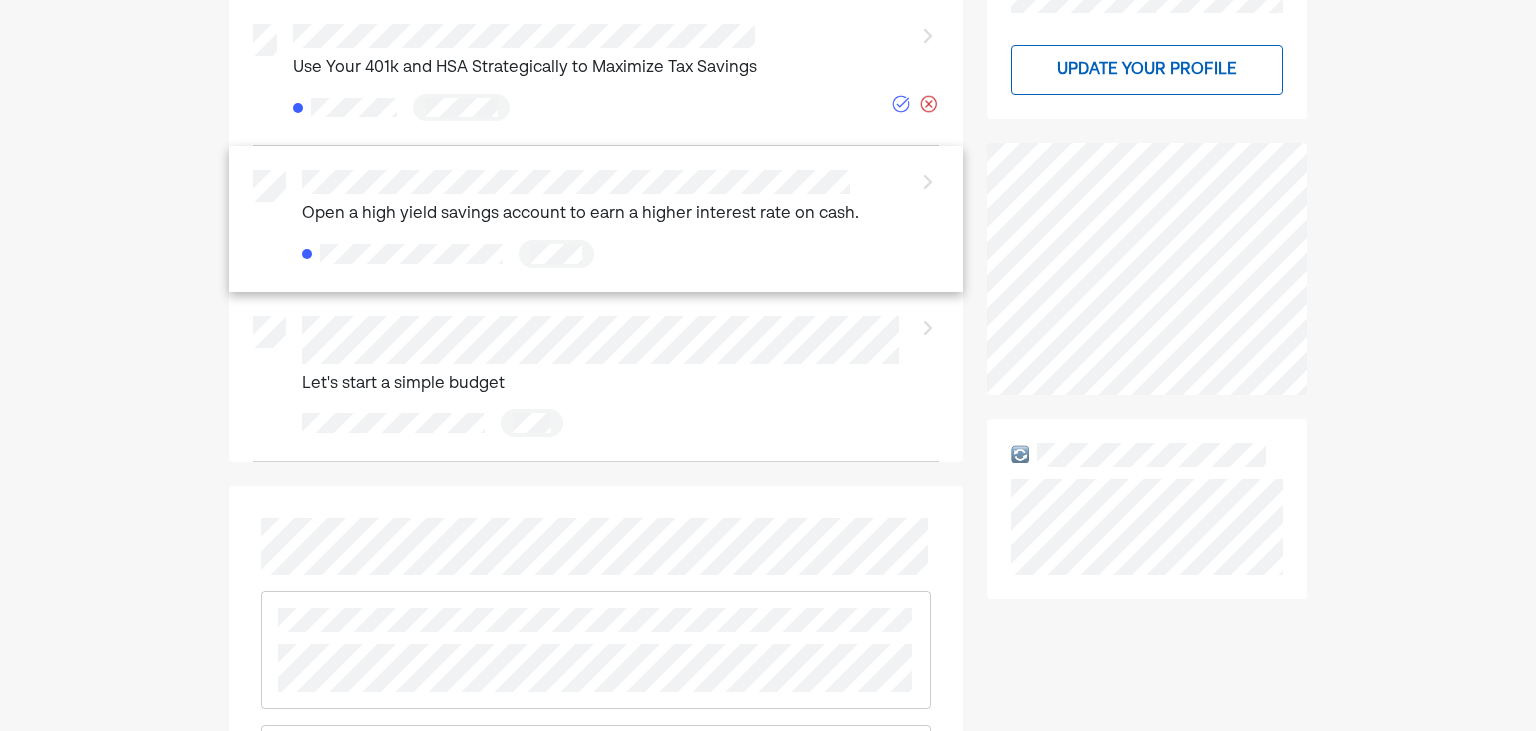 click at bounding box center (307, 254) 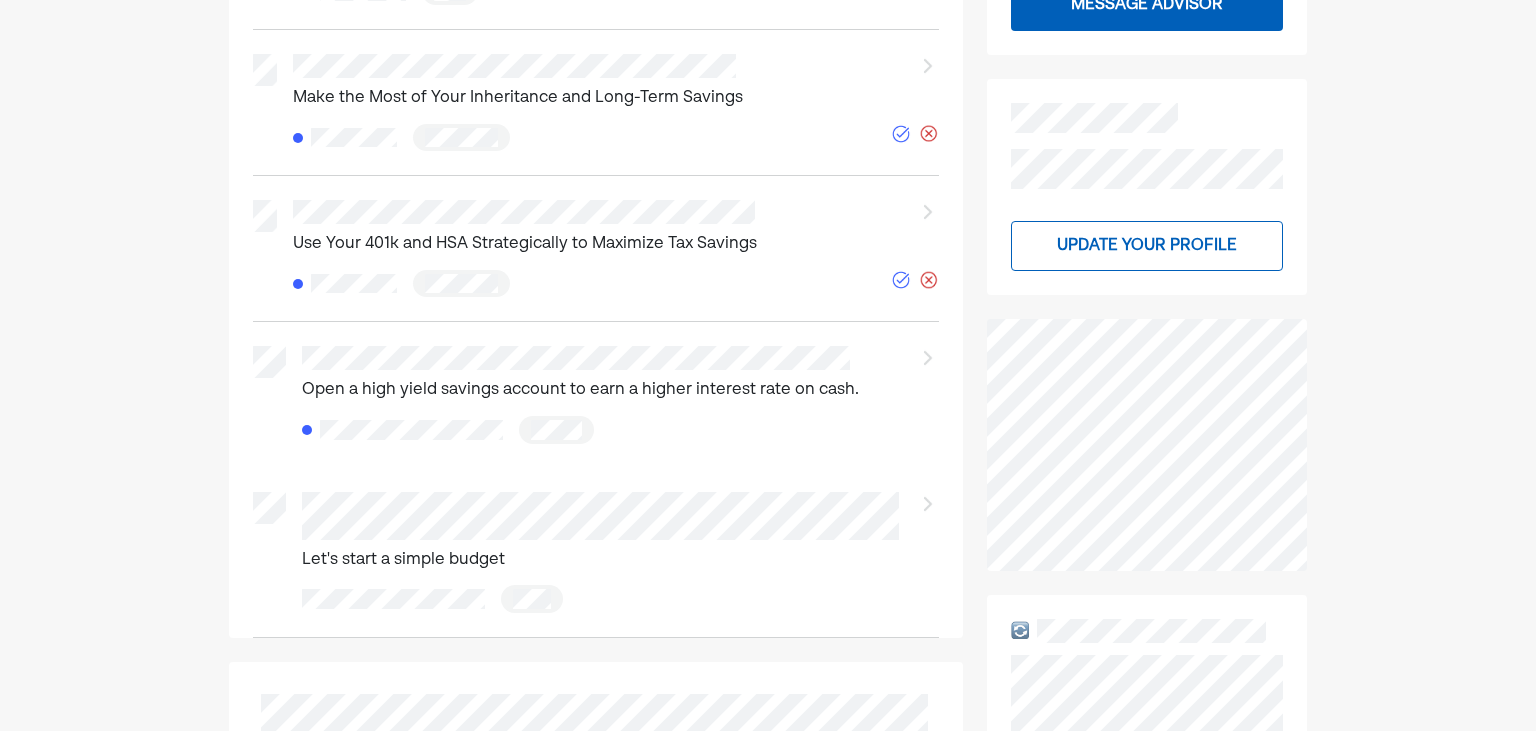 scroll, scrollTop: 516, scrollLeft: 0, axis: vertical 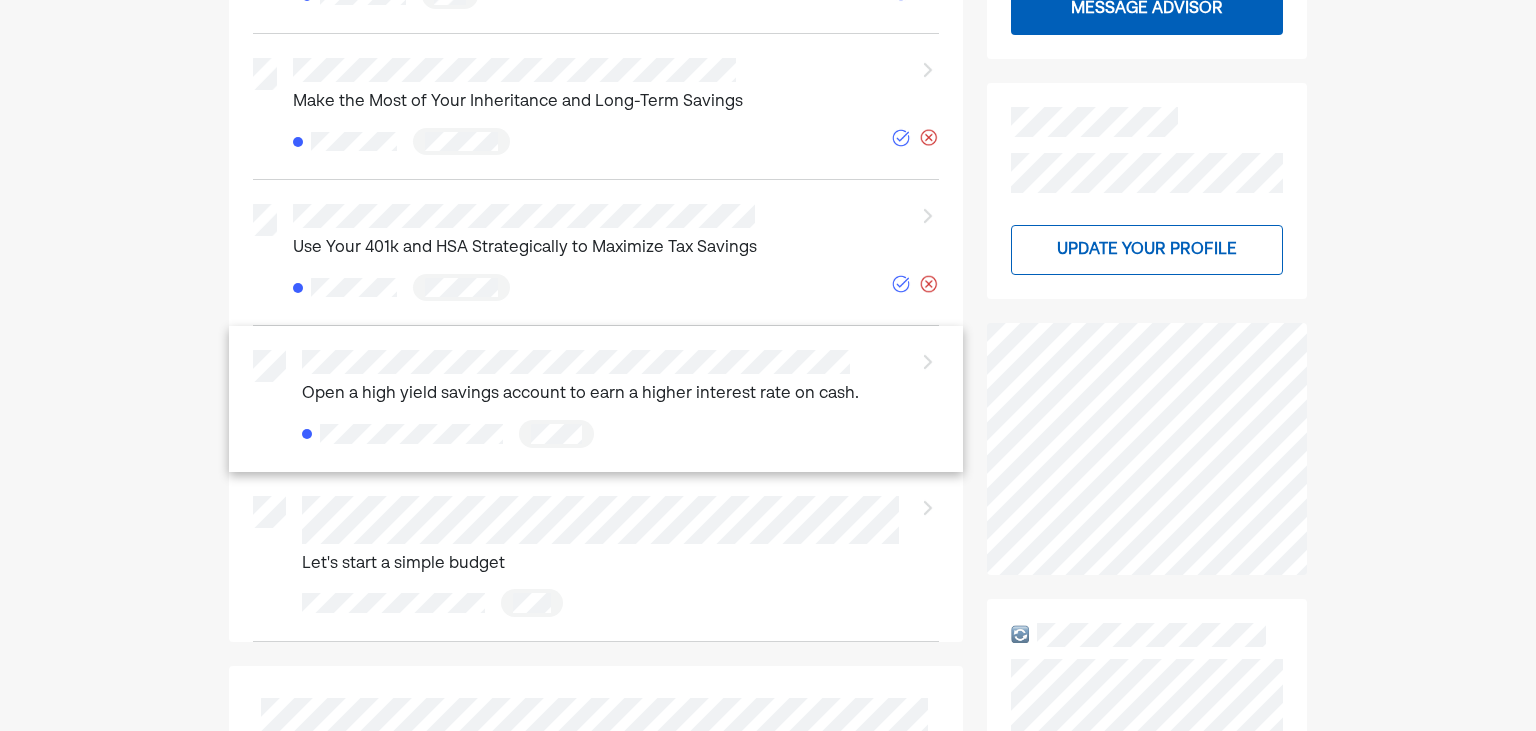 click at bounding box center [927, 362] 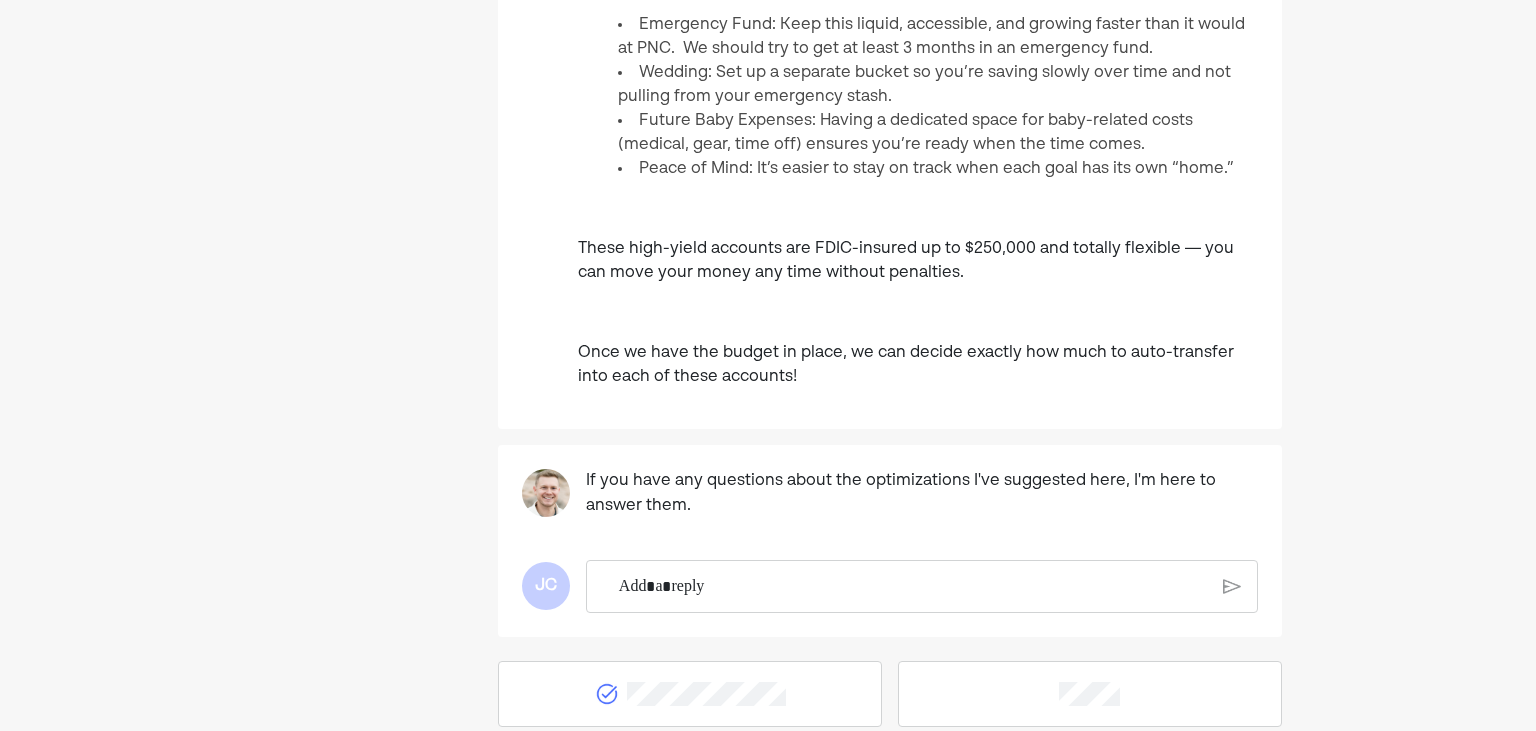 scroll, scrollTop: 1116, scrollLeft: 0, axis: vertical 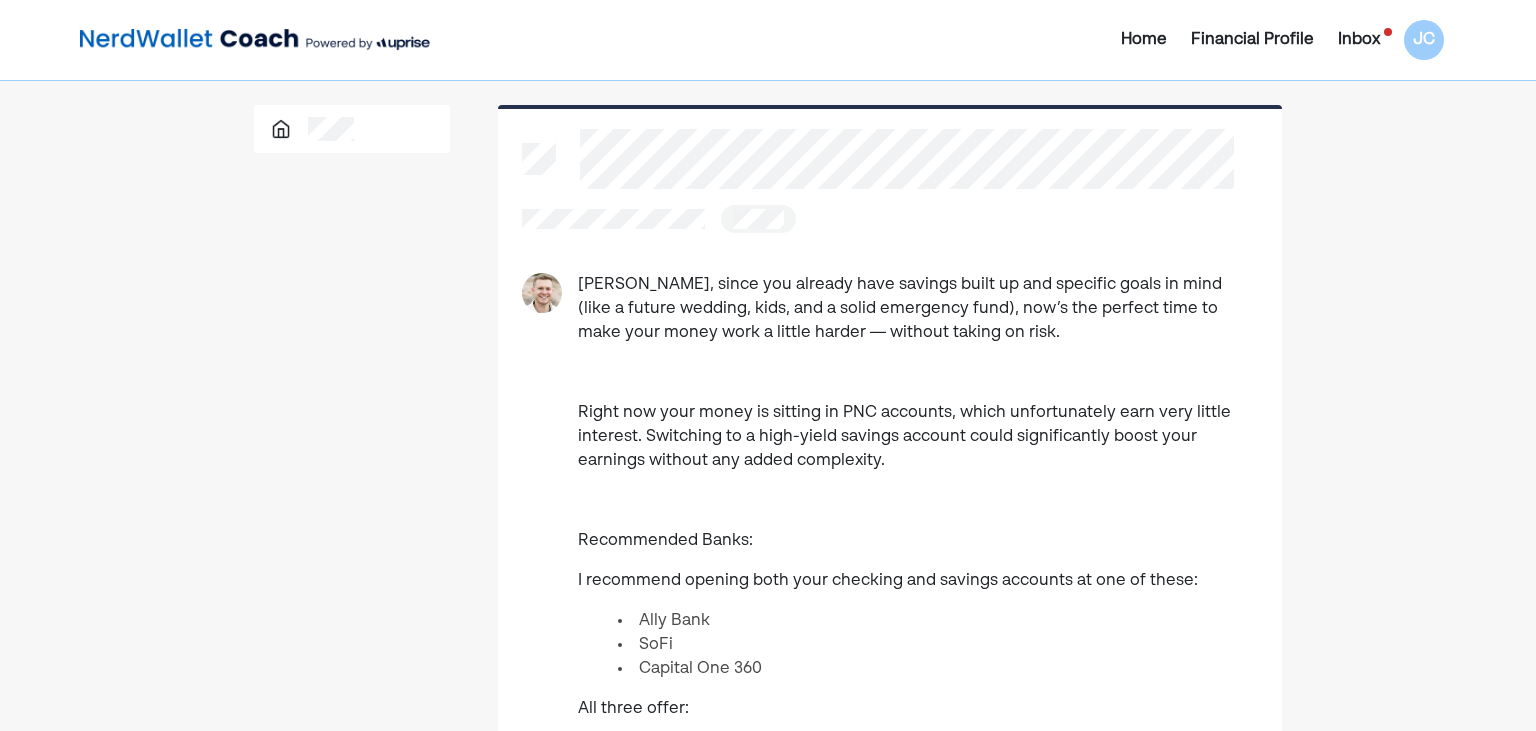 click at bounding box center (889, 219) 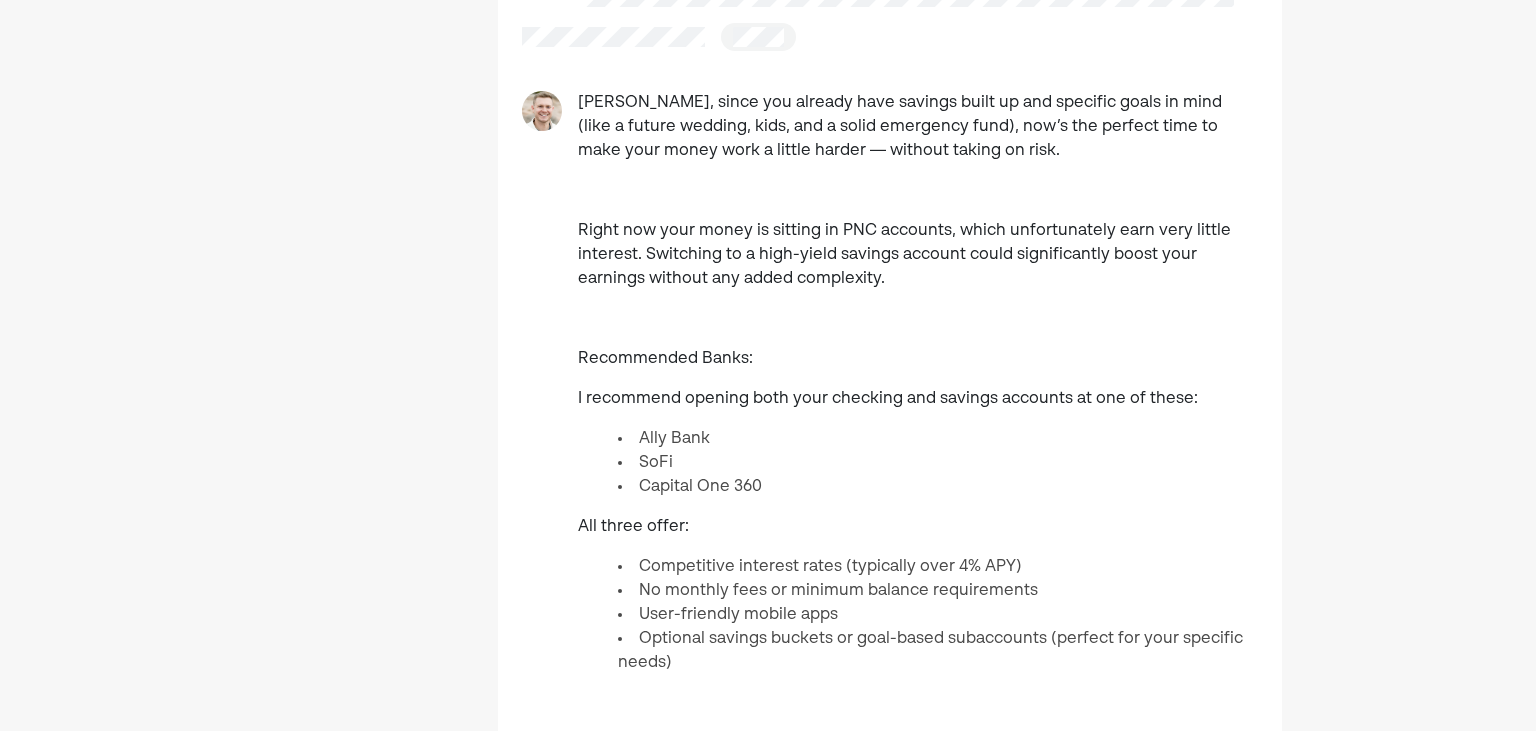 scroll, scrollTop: 0, scrollLeft: 0, axis: both 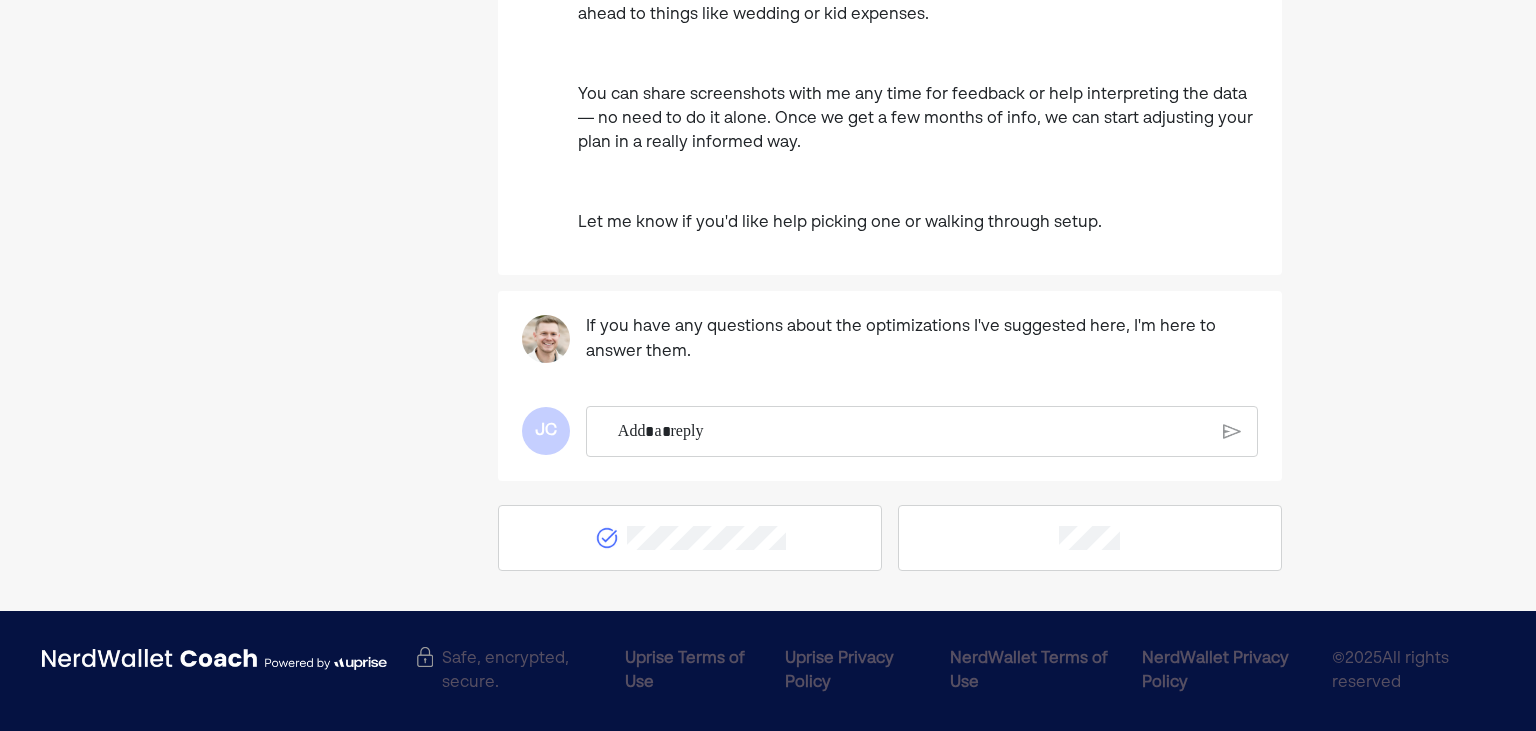 click at bounding box center [913, 432] 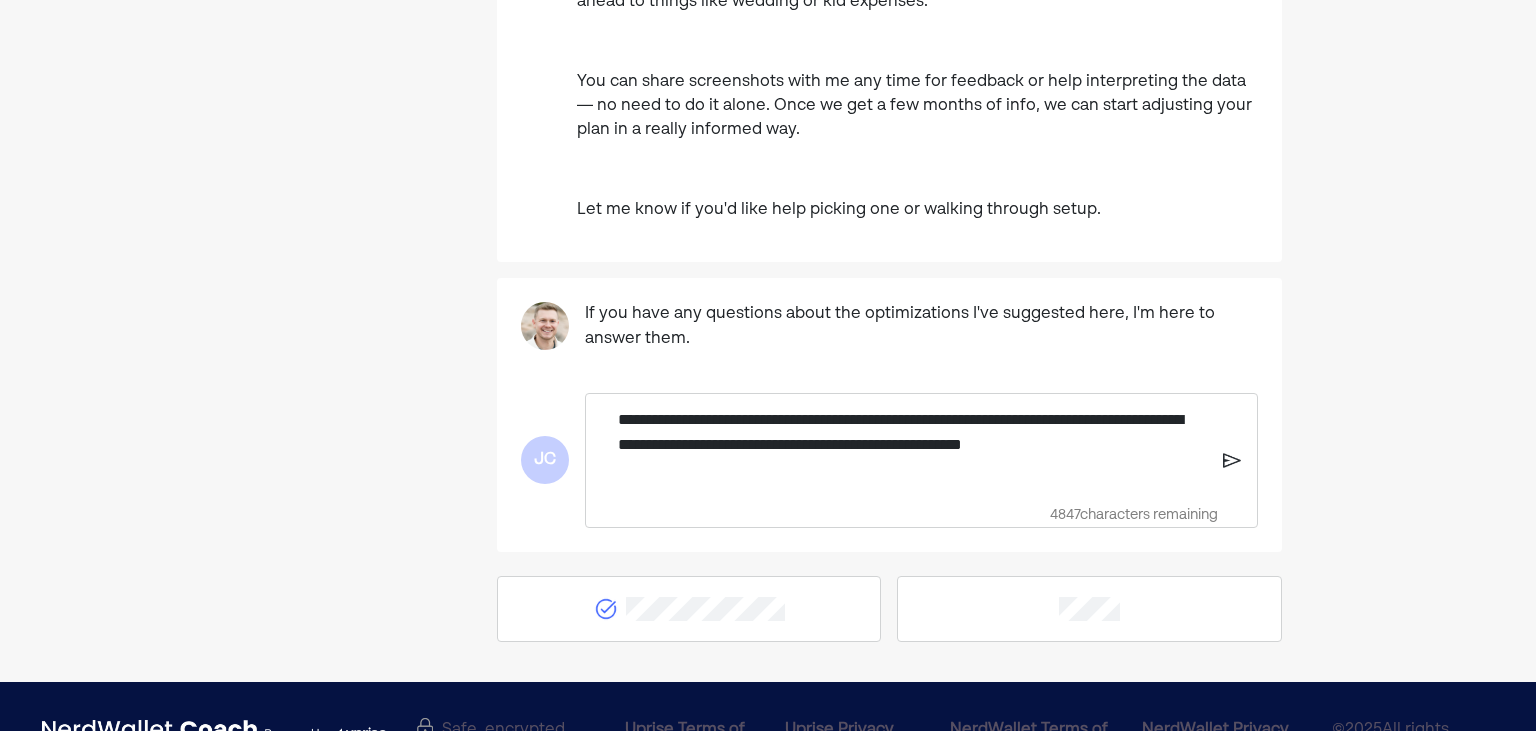 click at bounding box center (1232, 460) 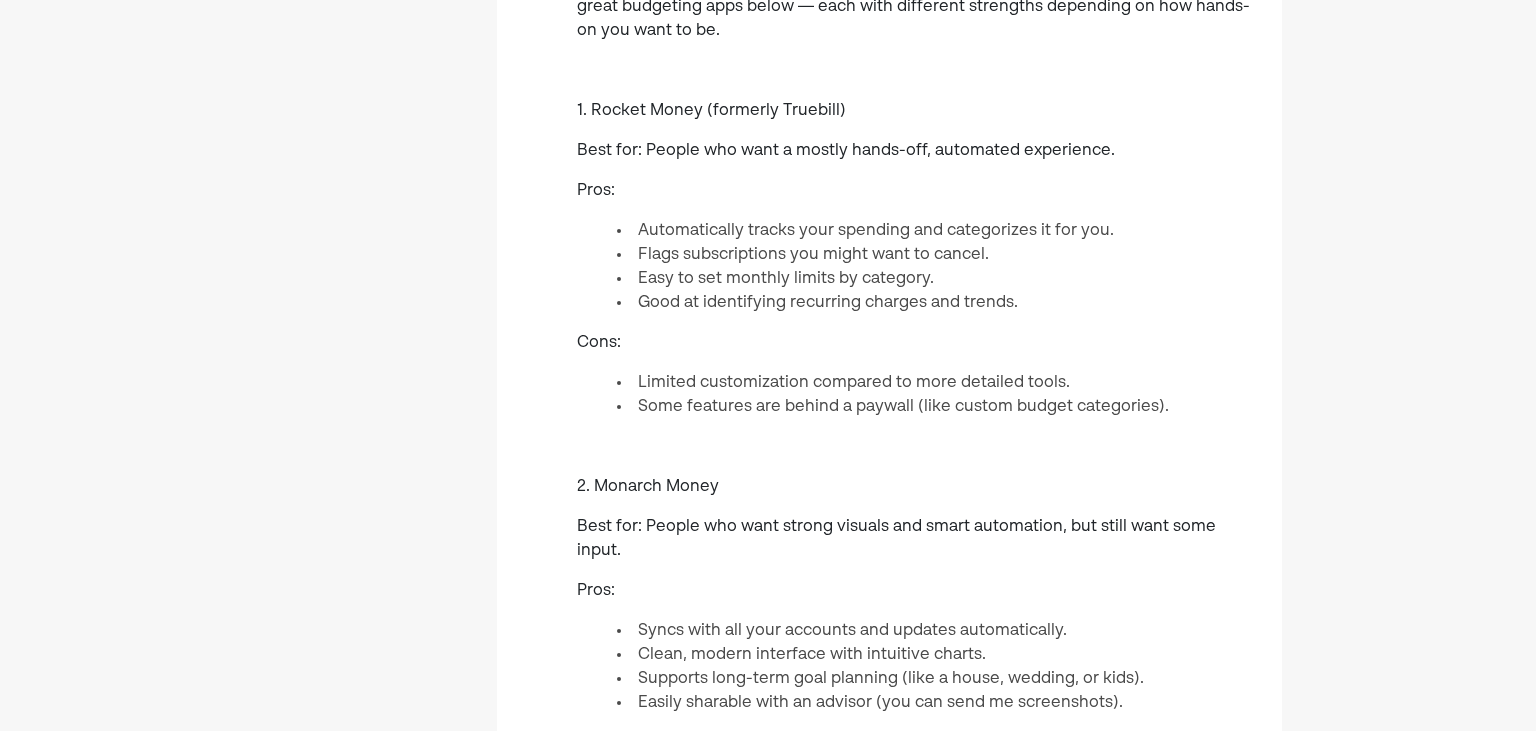 scroll, scrollTop: 439, scrollLeft: 0, axis: vertical 